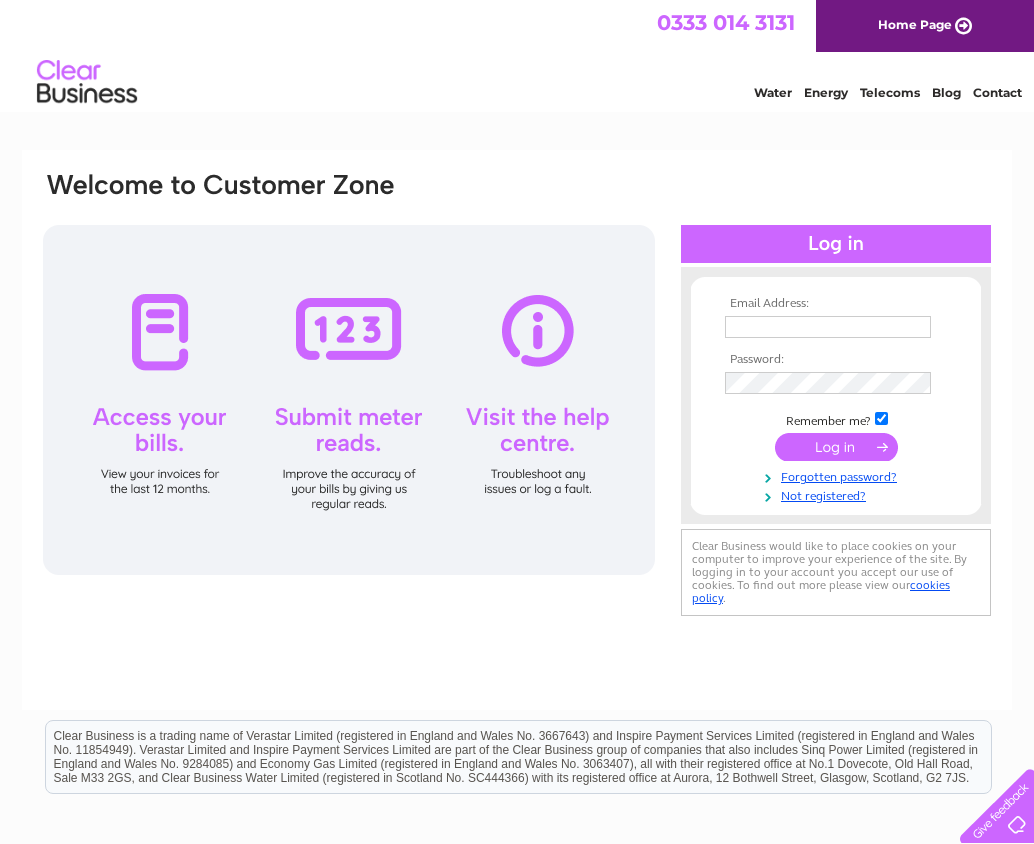 scroll, scrollTop: 0, scrollLeft: 0, axis: both 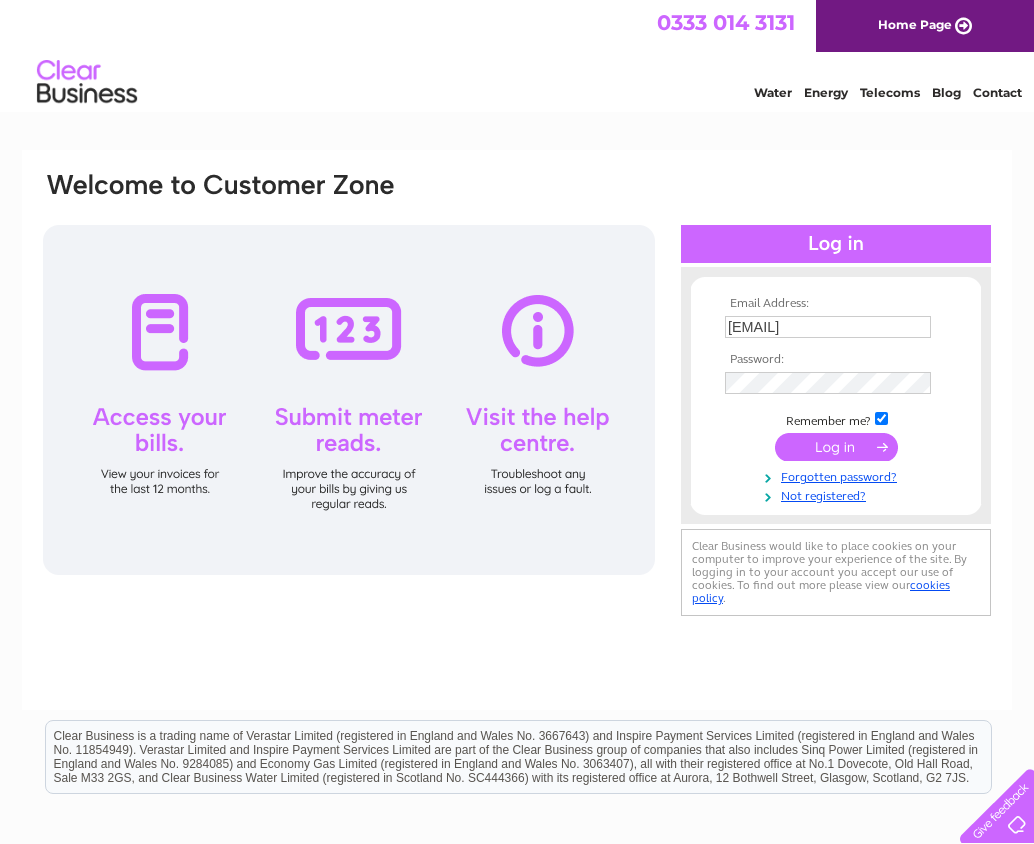 click at bounding box center (836, 447) 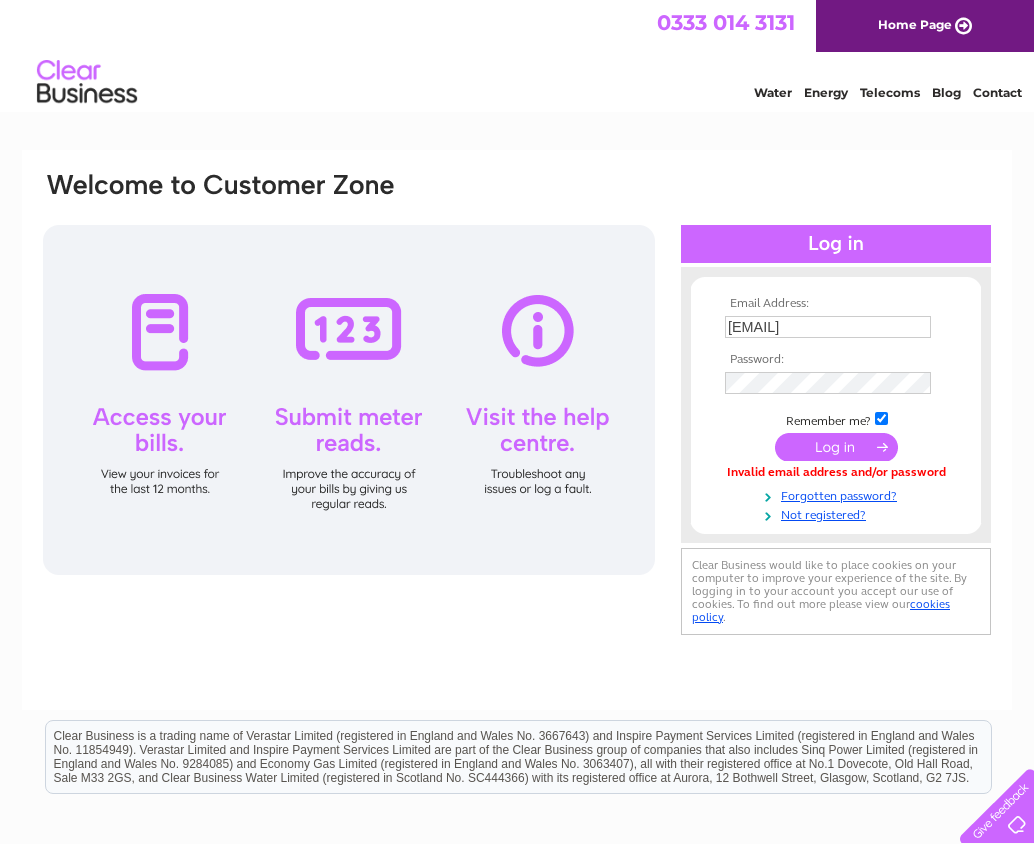 scroll, scrollTop: 0, scrollLeft: 0, axis: both 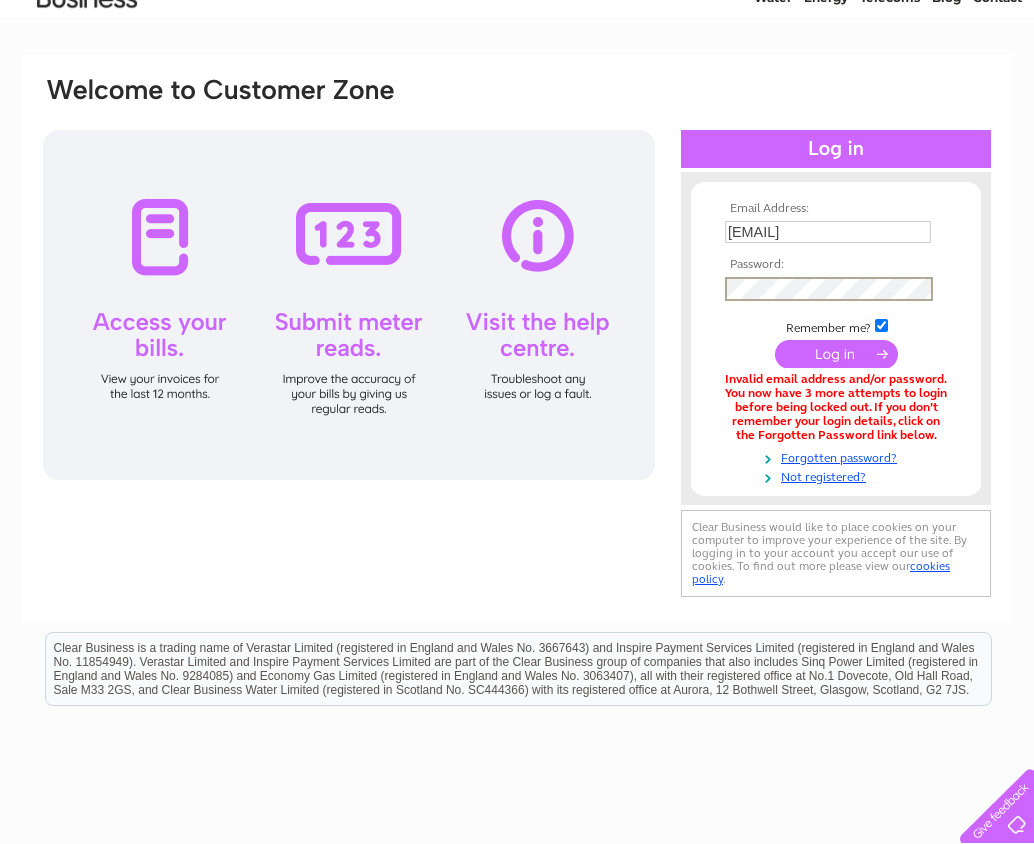 click on "Email Address:
jenny.l.reynolds@hotmail.com
Password:" at bounding box center [836, 343] 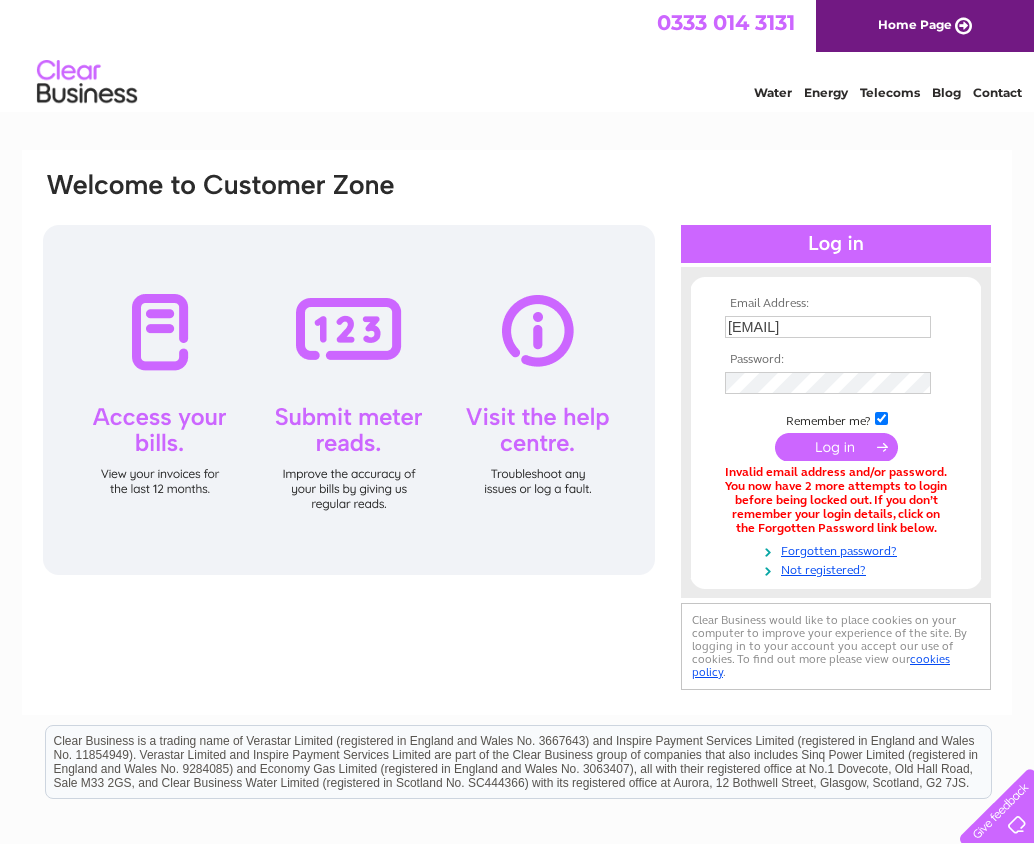 scroll, scrollTop: 0, scrollLeft: 0, axis: both 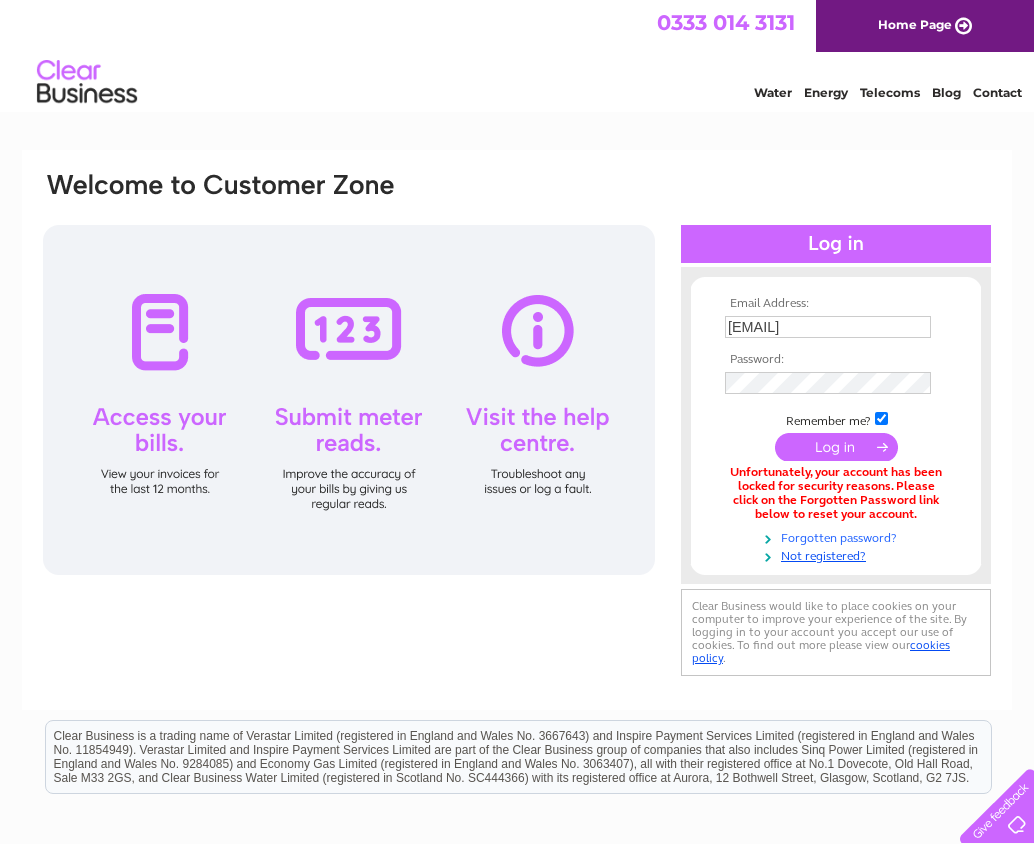 click on "Forgotten password?" at bounding box center (838, 536) 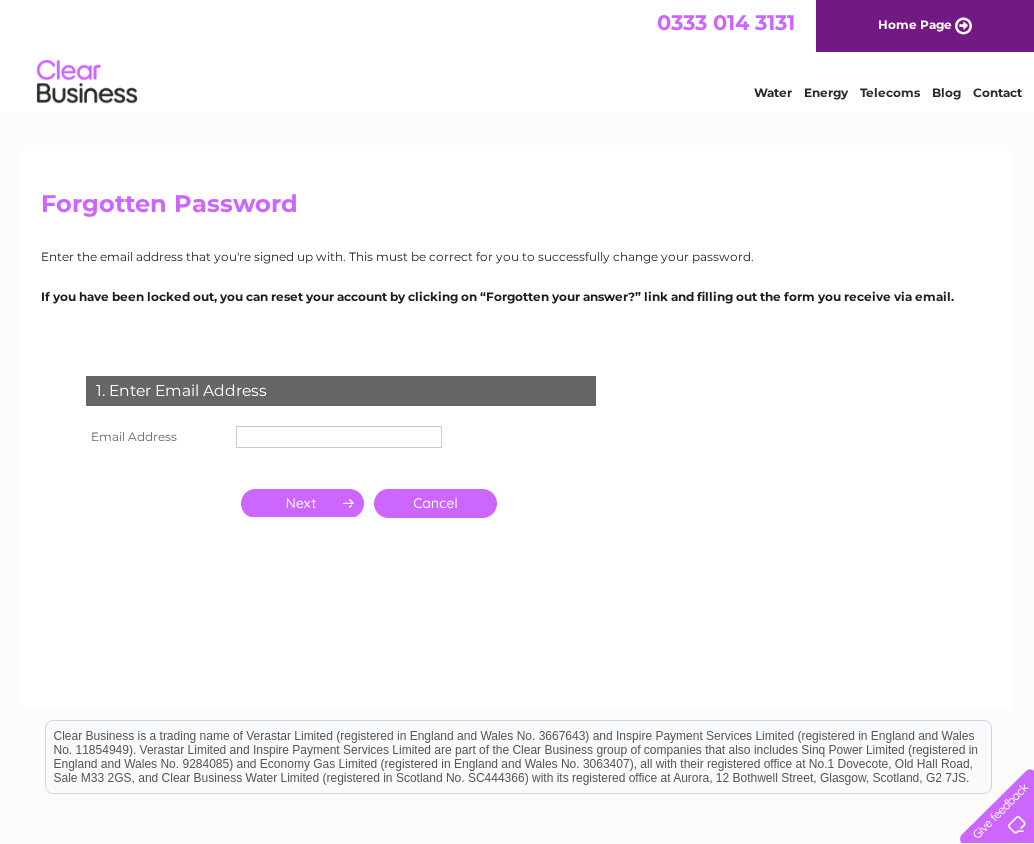 scroll, scrollTop: 0, scrollLeft: 0, axis: both 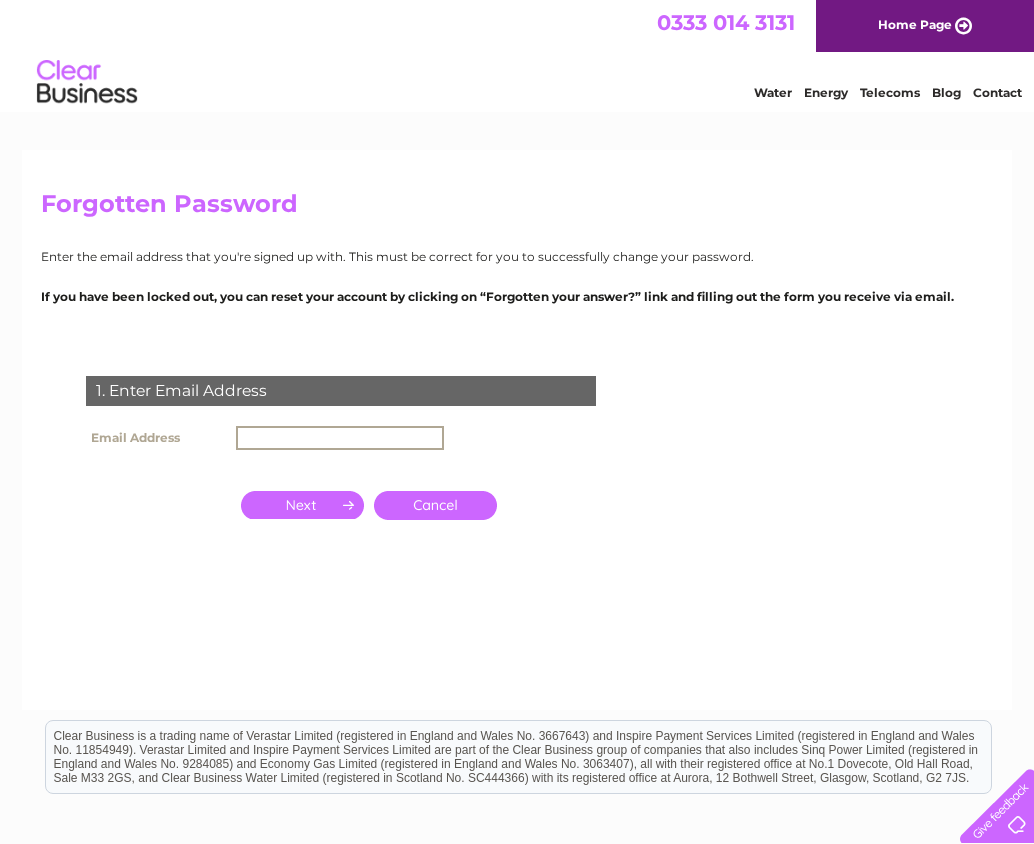 type on "[EMAIL]" 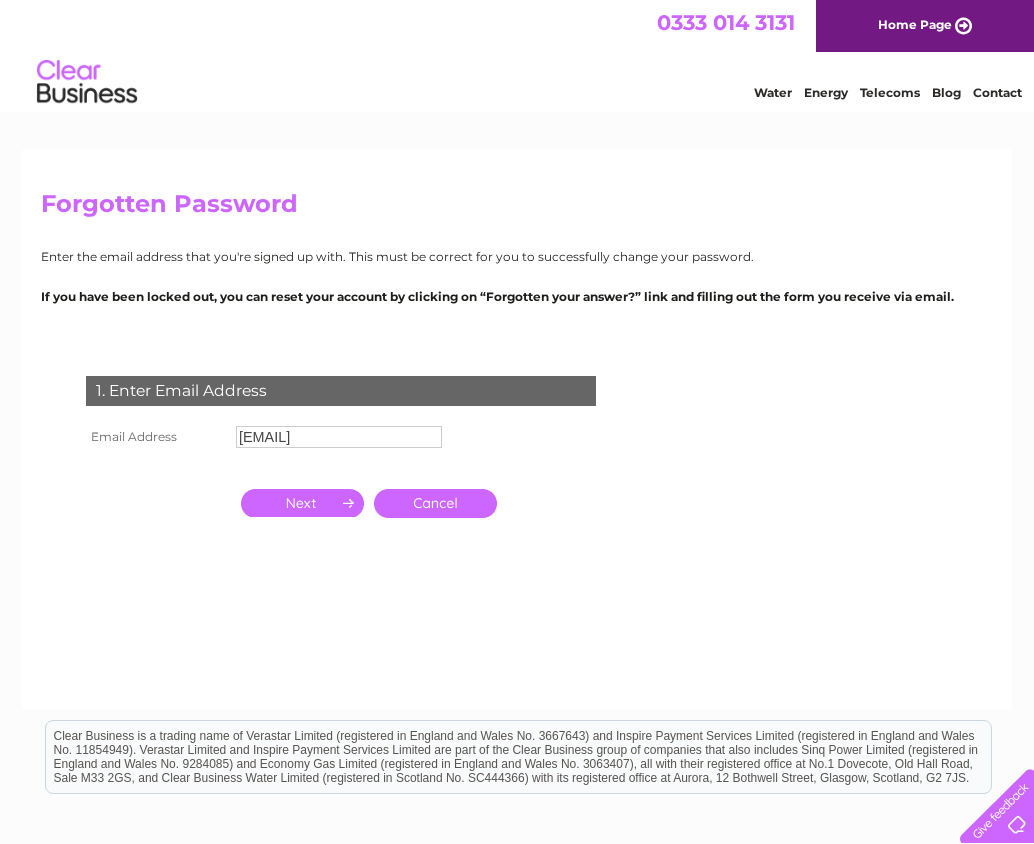 click at bounding box center [302, 503] 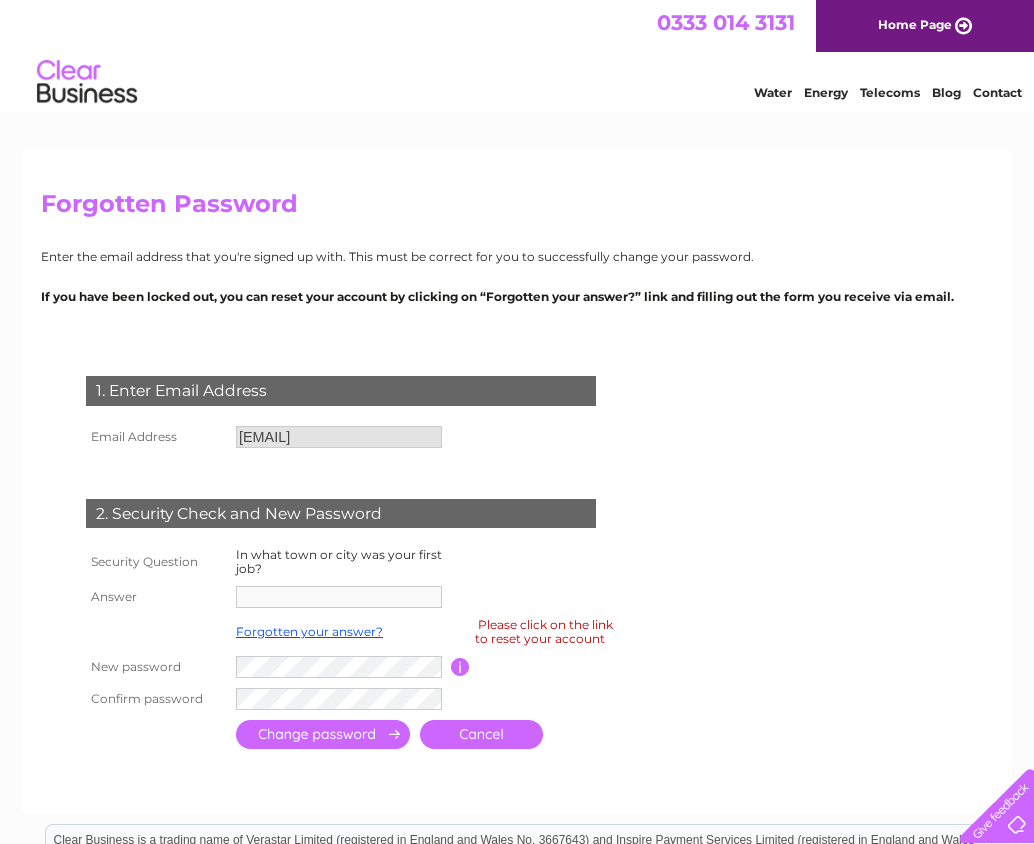 click at bounding box center [540, 597] 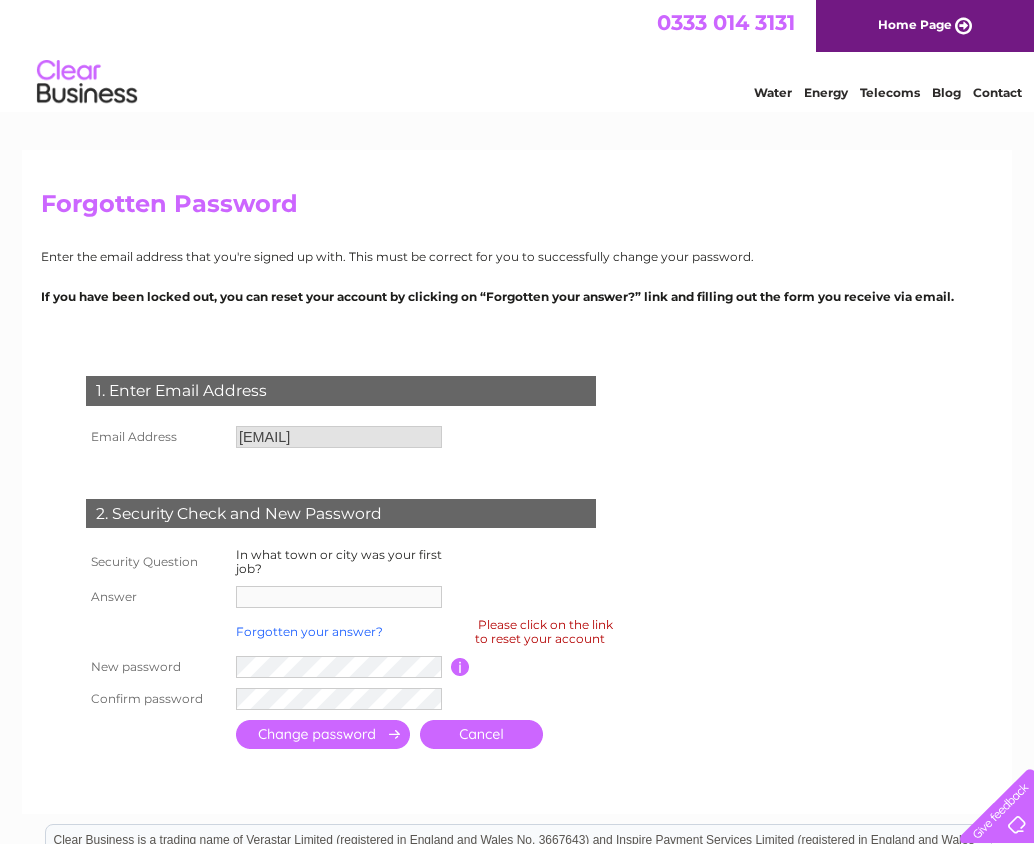 click on "Forgotten your answer?" at bounding box center [309, 631] 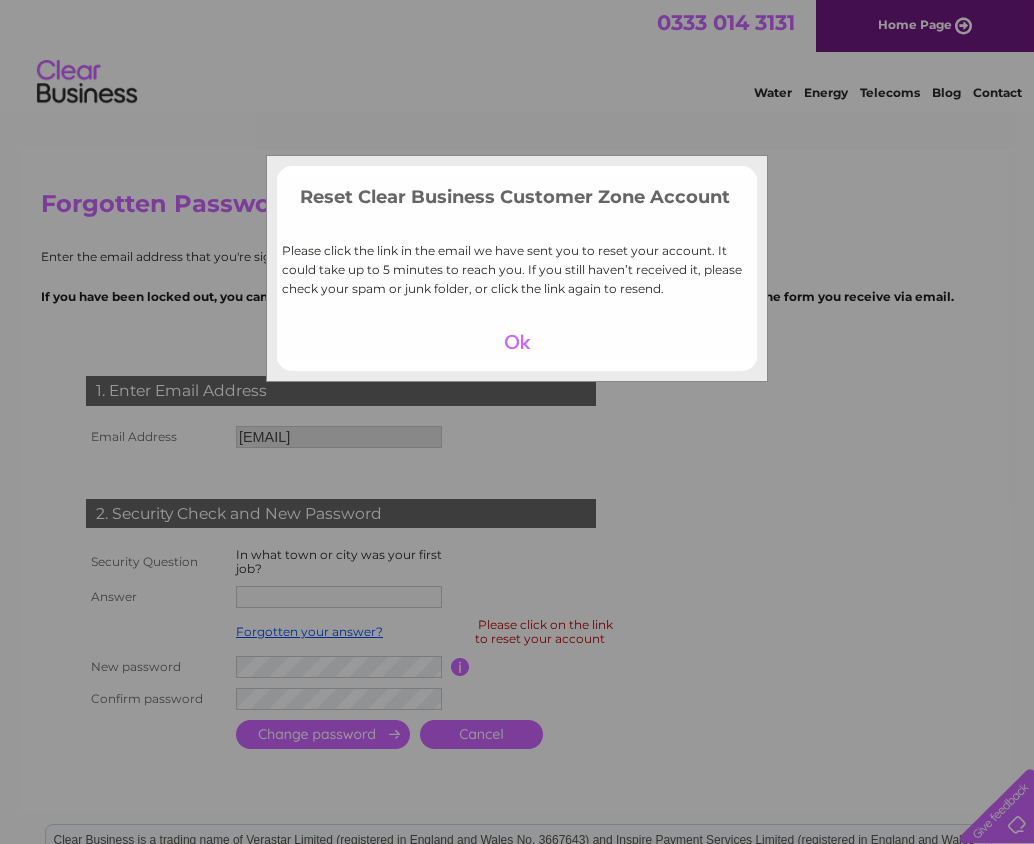click at bounding box center [517, 342] 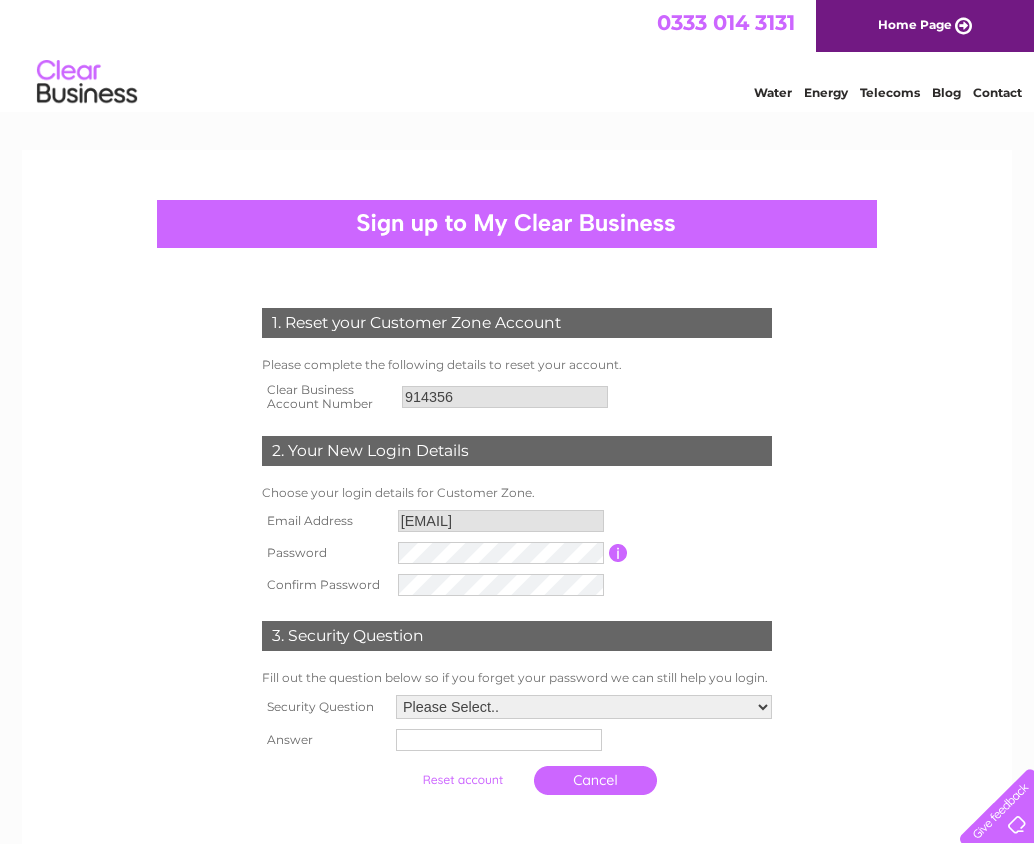 scroll, scrollTop: 0, scrollLeft: 0, axis: both 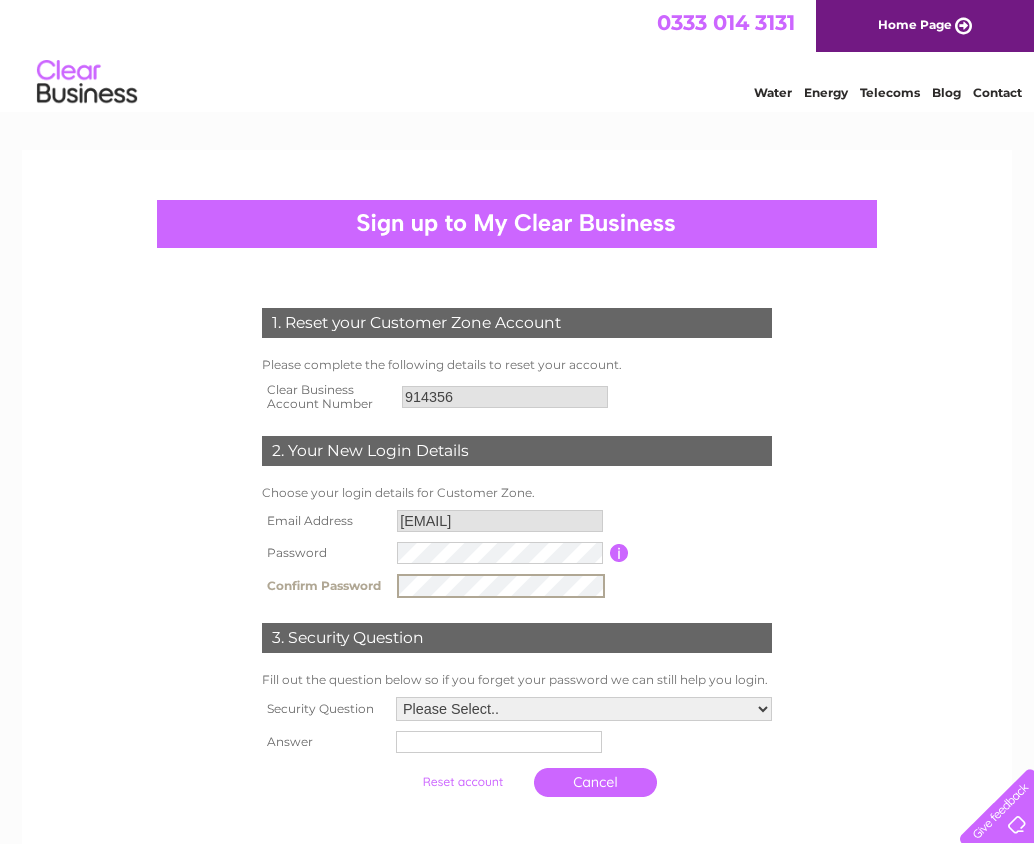 click on "Email Address
jenny.l.reynolds@hotmail.com
Password
Password must be at least 6 characters long
Confirm Password" at bounding box center (517, 554) 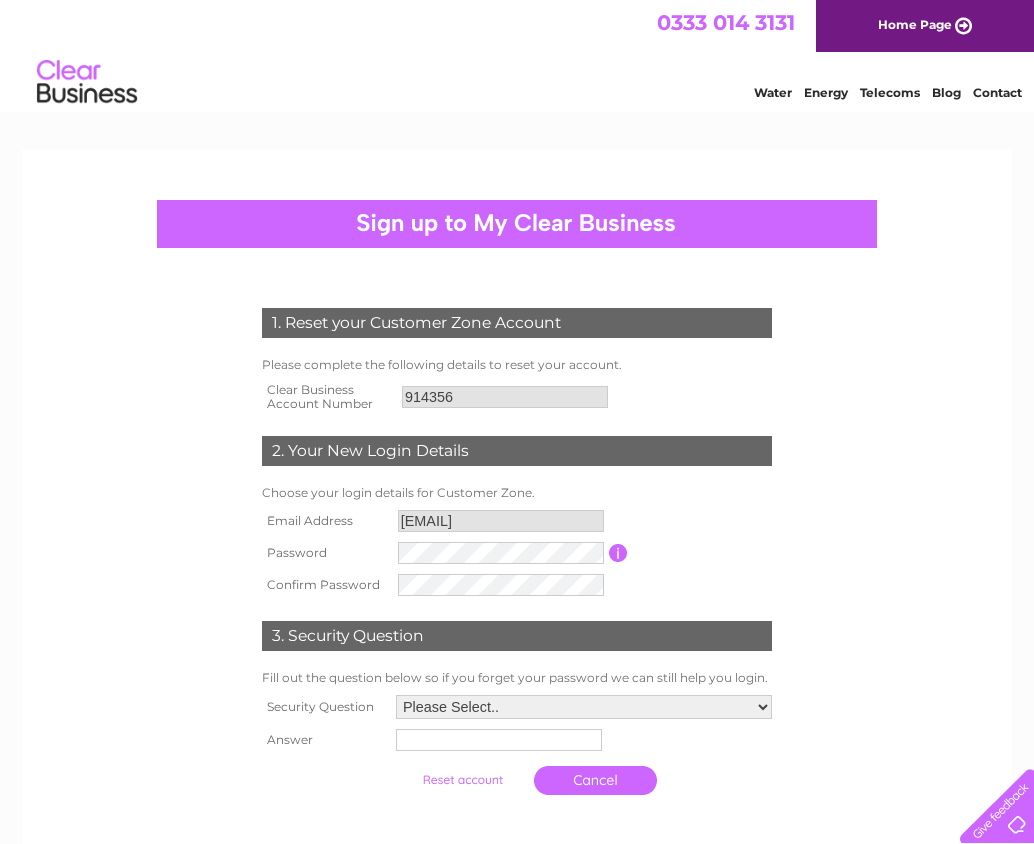 click on "Please Select..
In what town or city was your first job?
In what town or city did you meet your spouse/partner?
In what town or city did your mother and father meet?
What street did you live on as a child?
What was the name of your first pet?
Who was your childhood hero?" at bounding box center [584, 707] 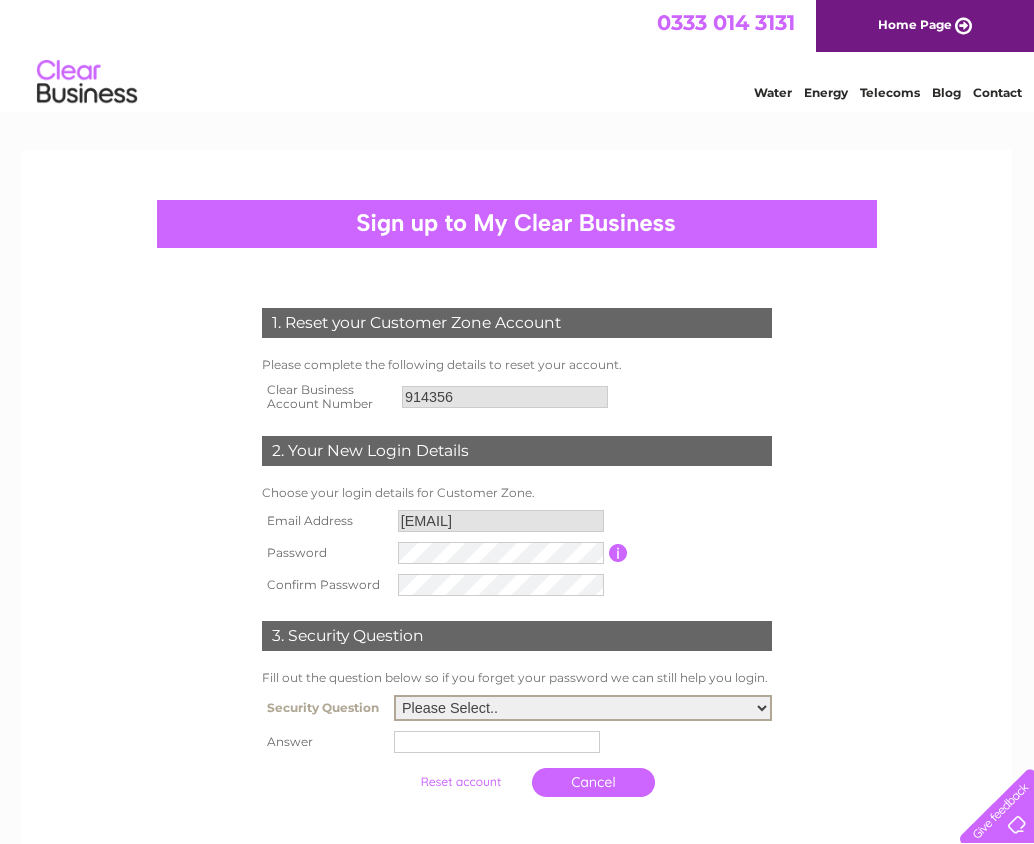 select on "1" 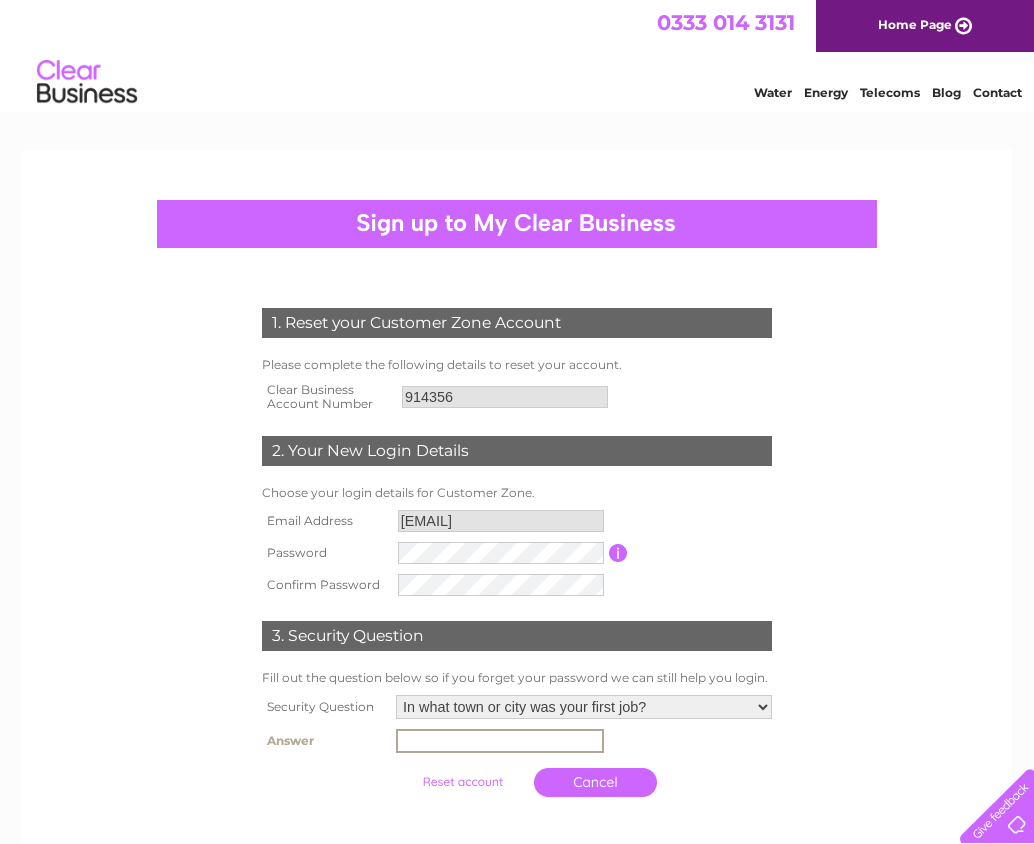 click at bounding box center [500, 741] 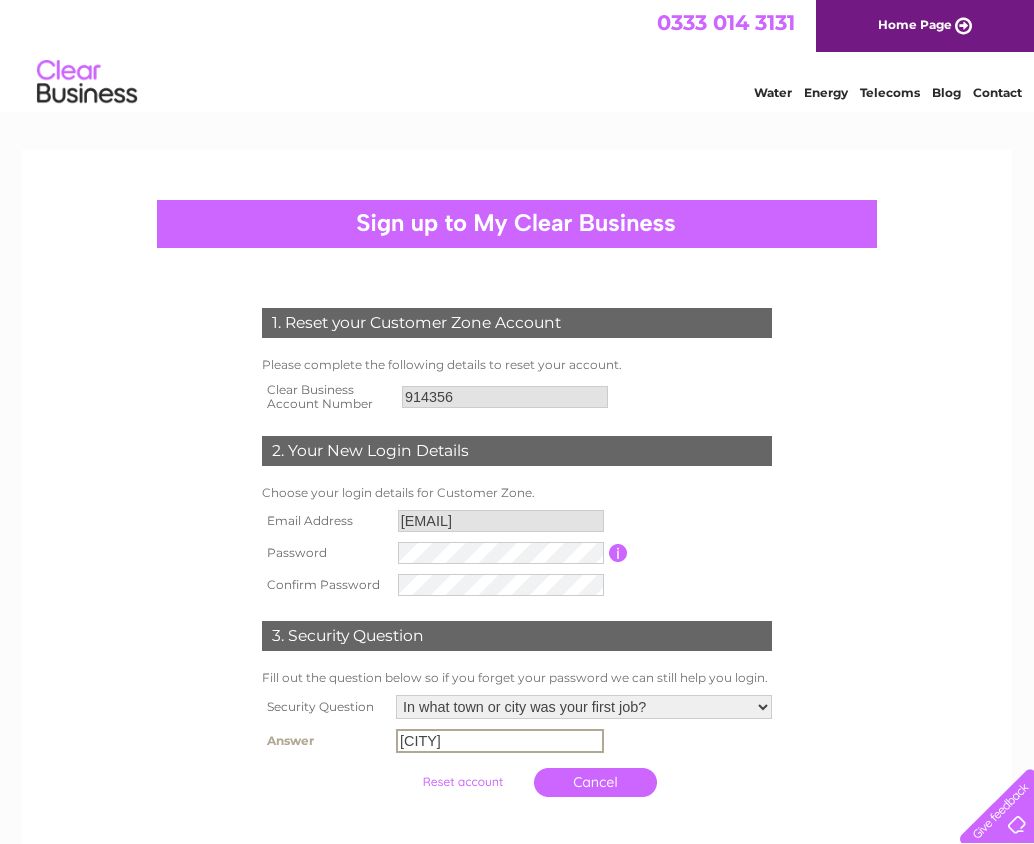 click on "Cancel" at bounding box center (595, 782) 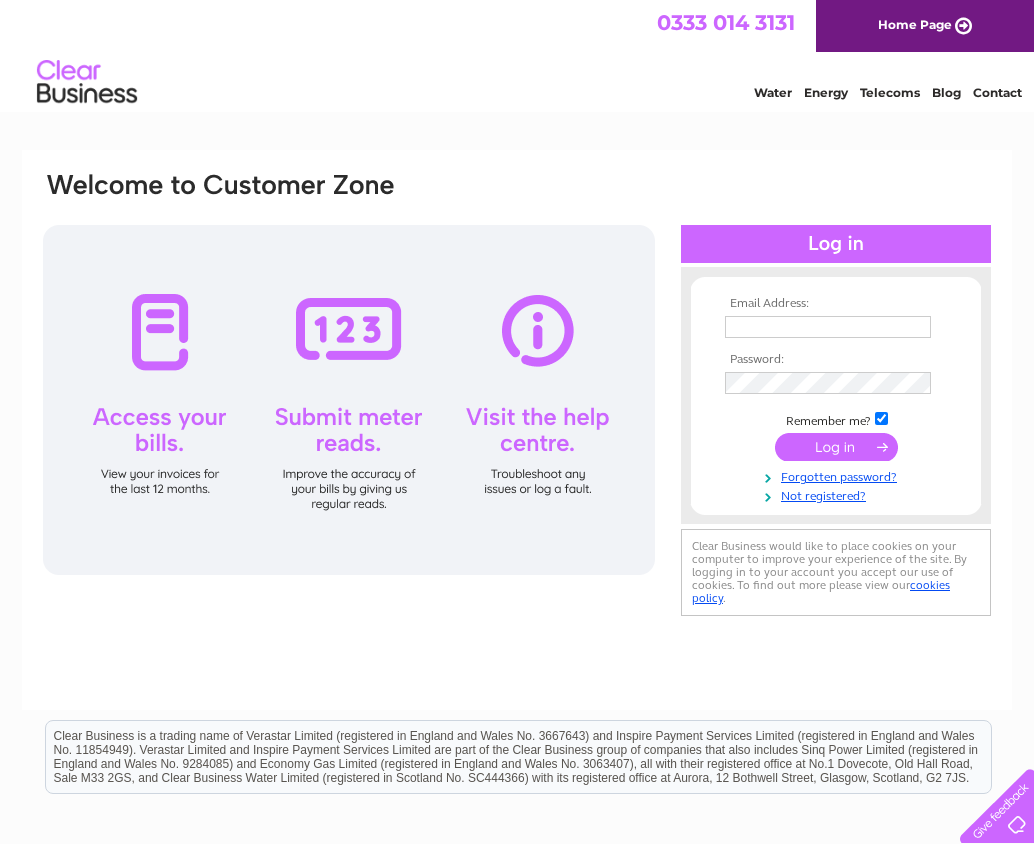 scroll, scrollTop: 0, scrollLeft: 0, axis: both 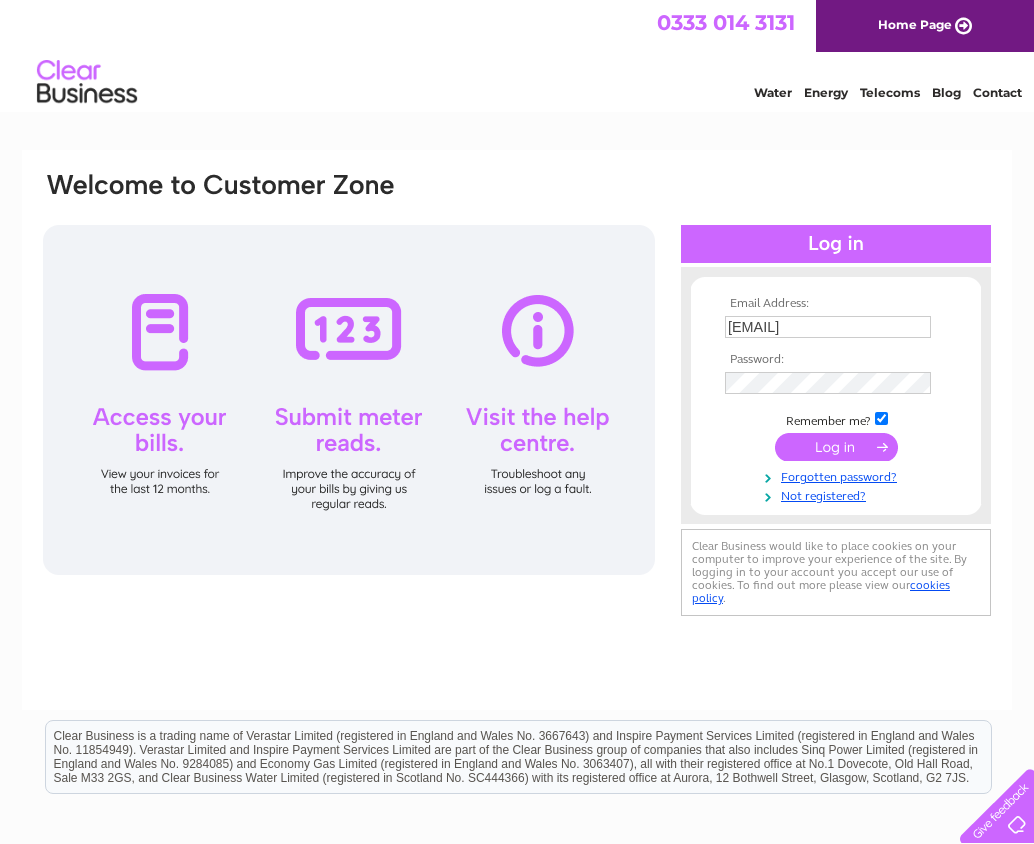 click at bounding box center (836, 447) 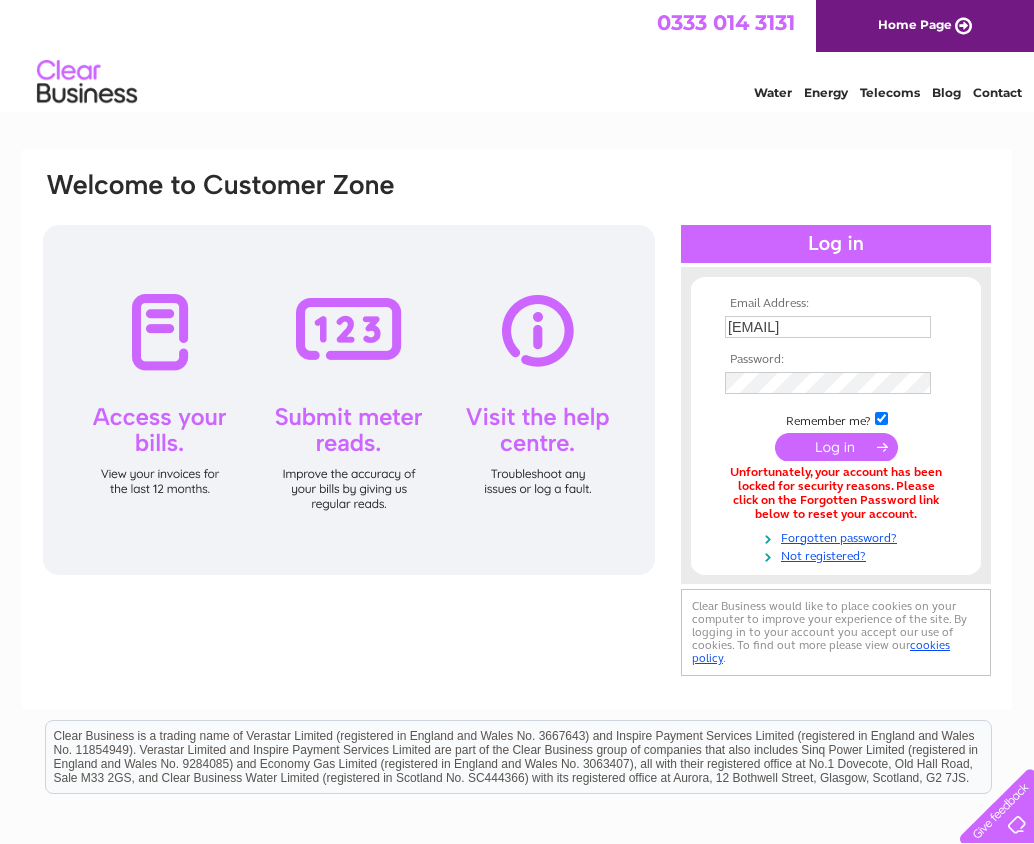 scroll, scrollTop: 0, scrollLeft: 0, axis: both 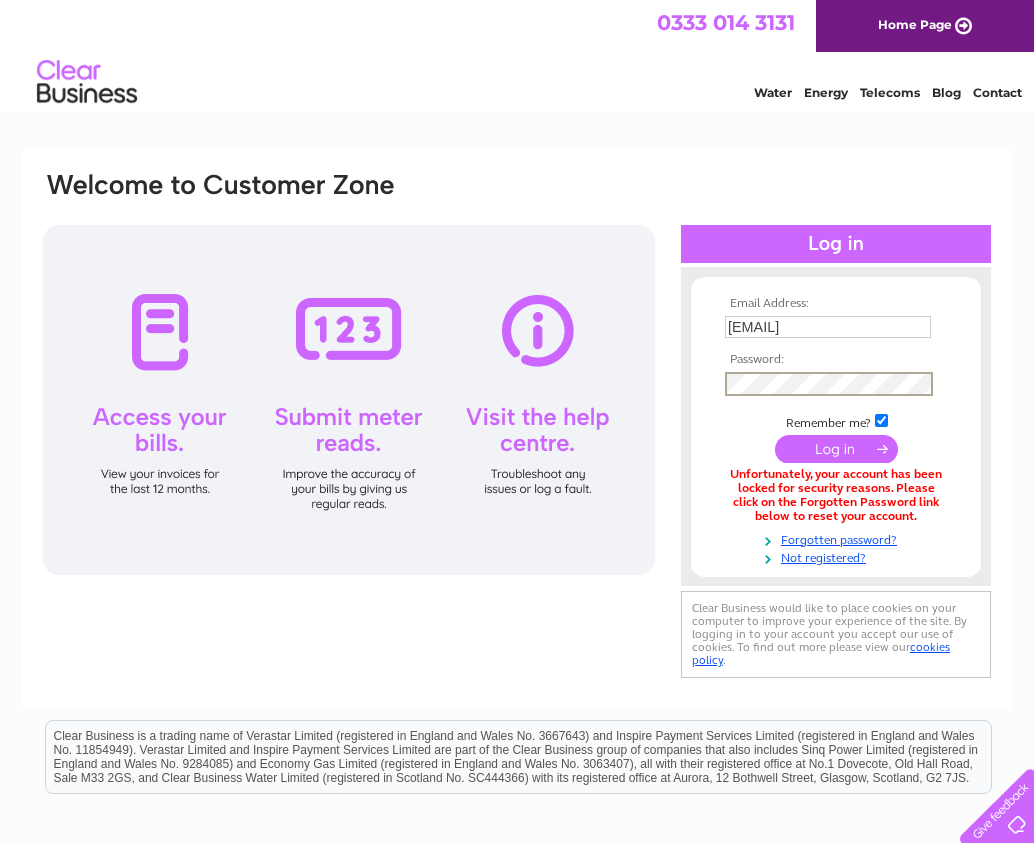 click at bounding box center (836, 384) 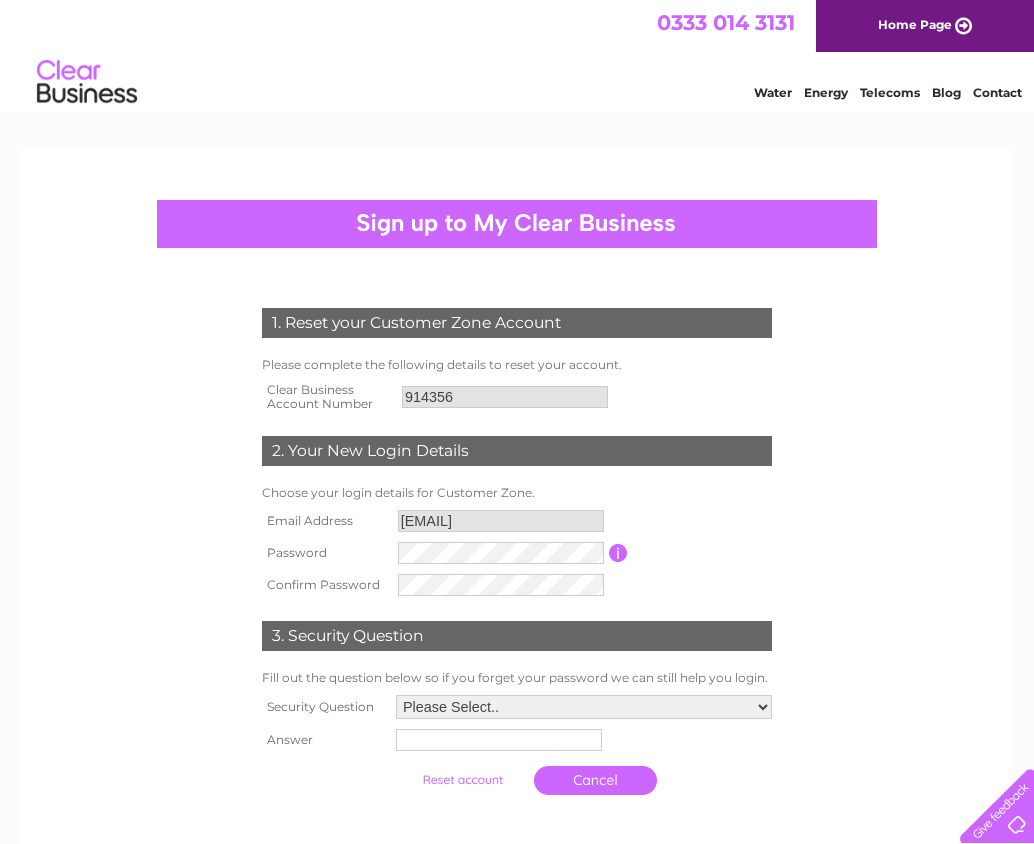scroll, scrollTop: 0, scrollLeft: 0, axis: both 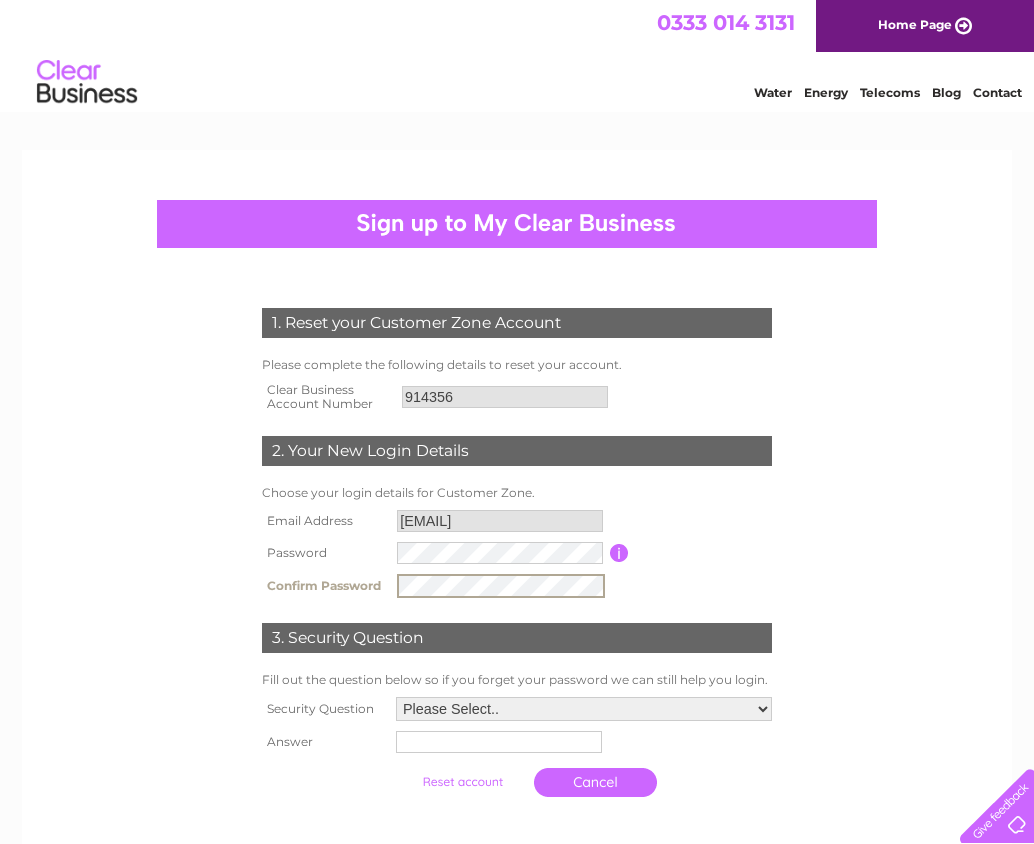 click on "Please Select..
In what town or city was your first job?
In what town or city did you meet your spouse/partner?
In what town or city did your mother and father meet?
What street did you live on as a child?
What was the name of your first pet?
Who was your childhood hero?" at bounding box center (584, 709) 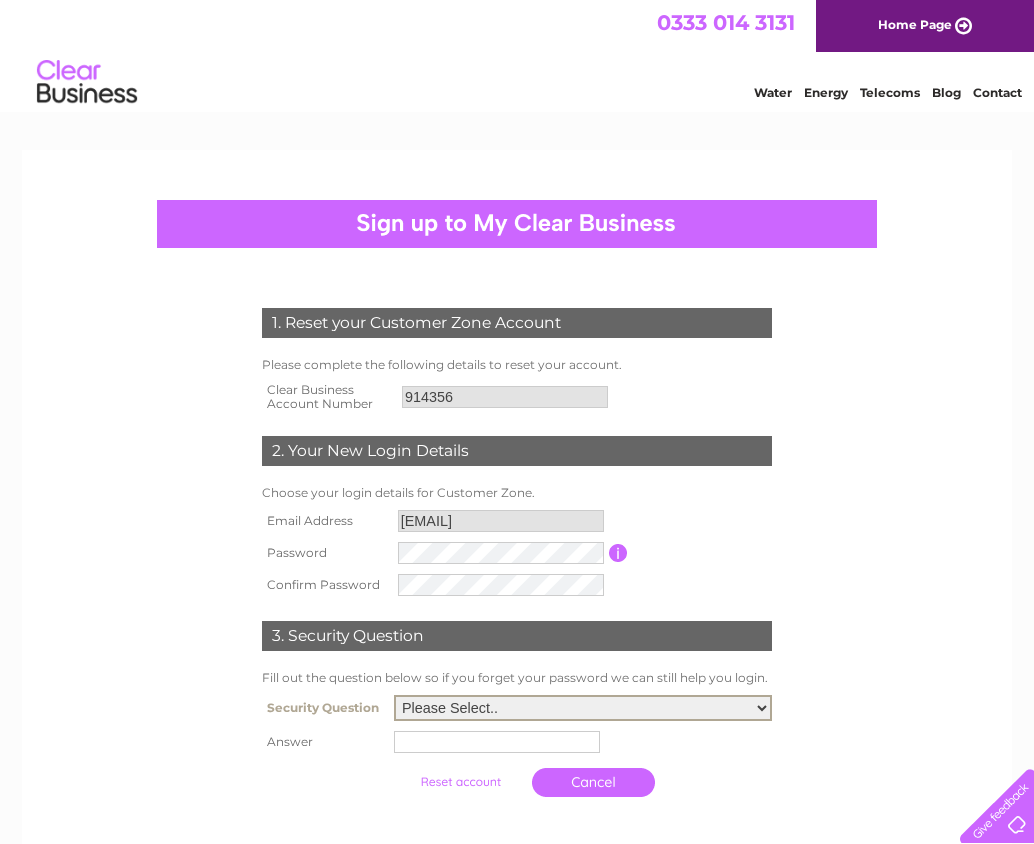 select on "2" 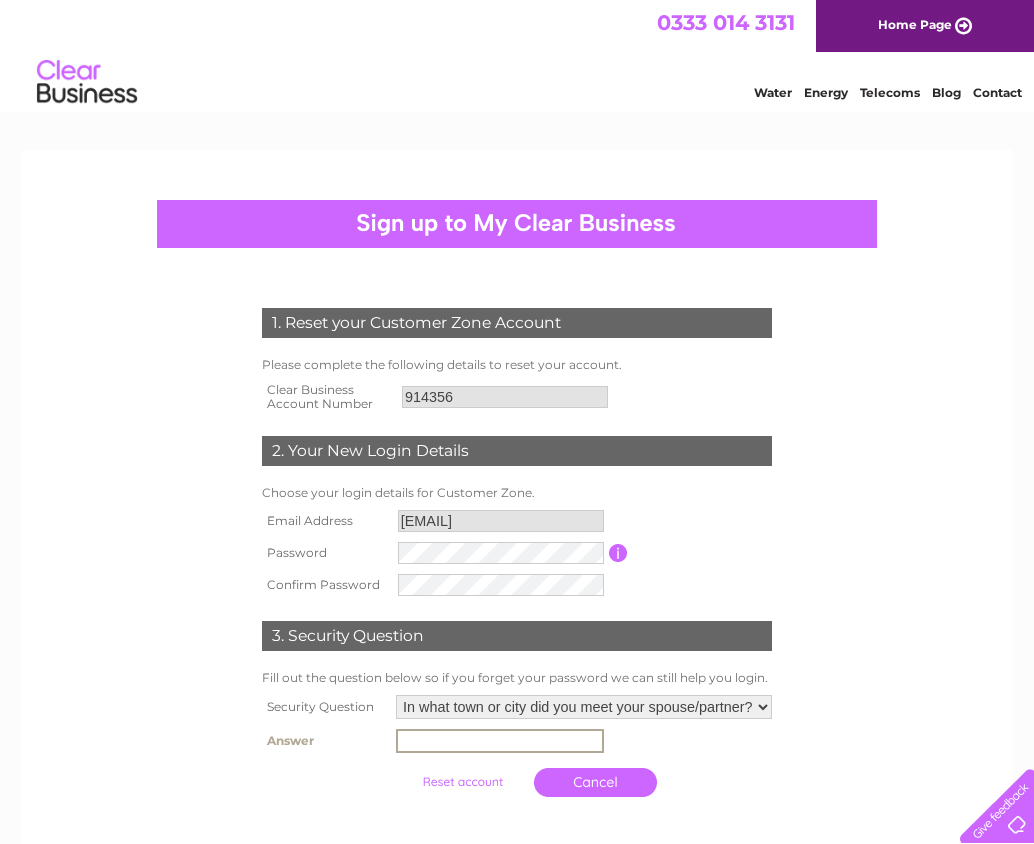 click at bounding box center [500, 741] 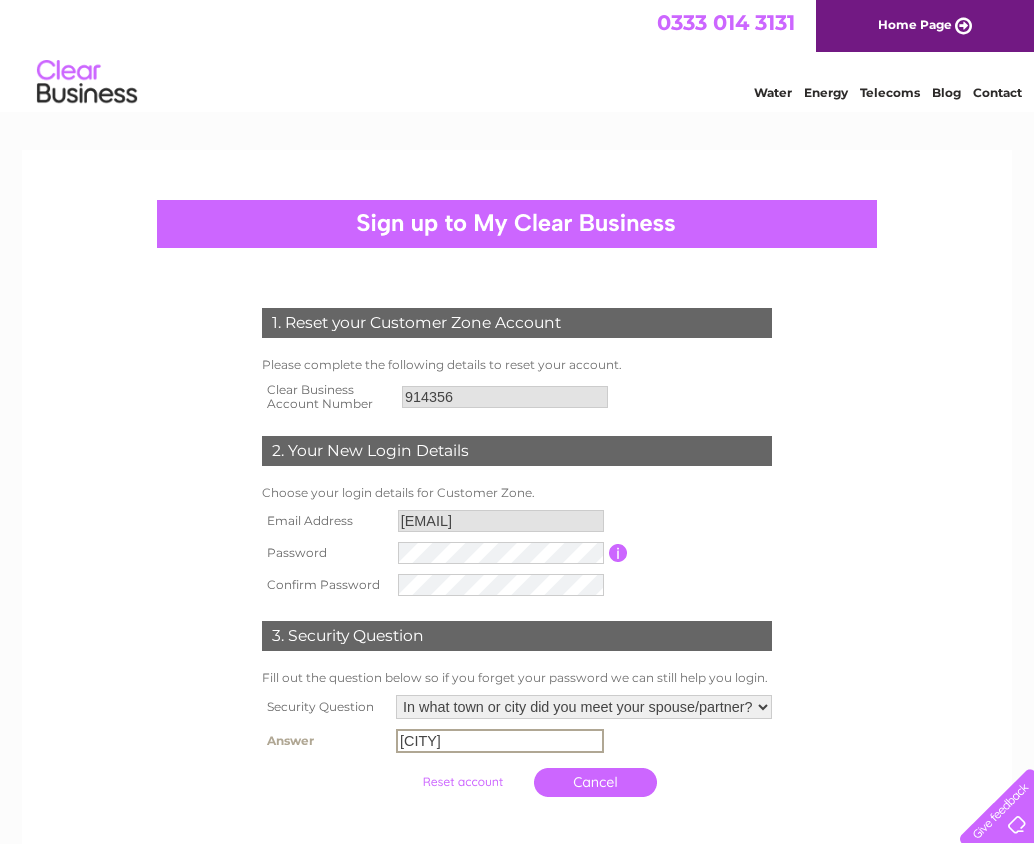 type on "Edinburgh" 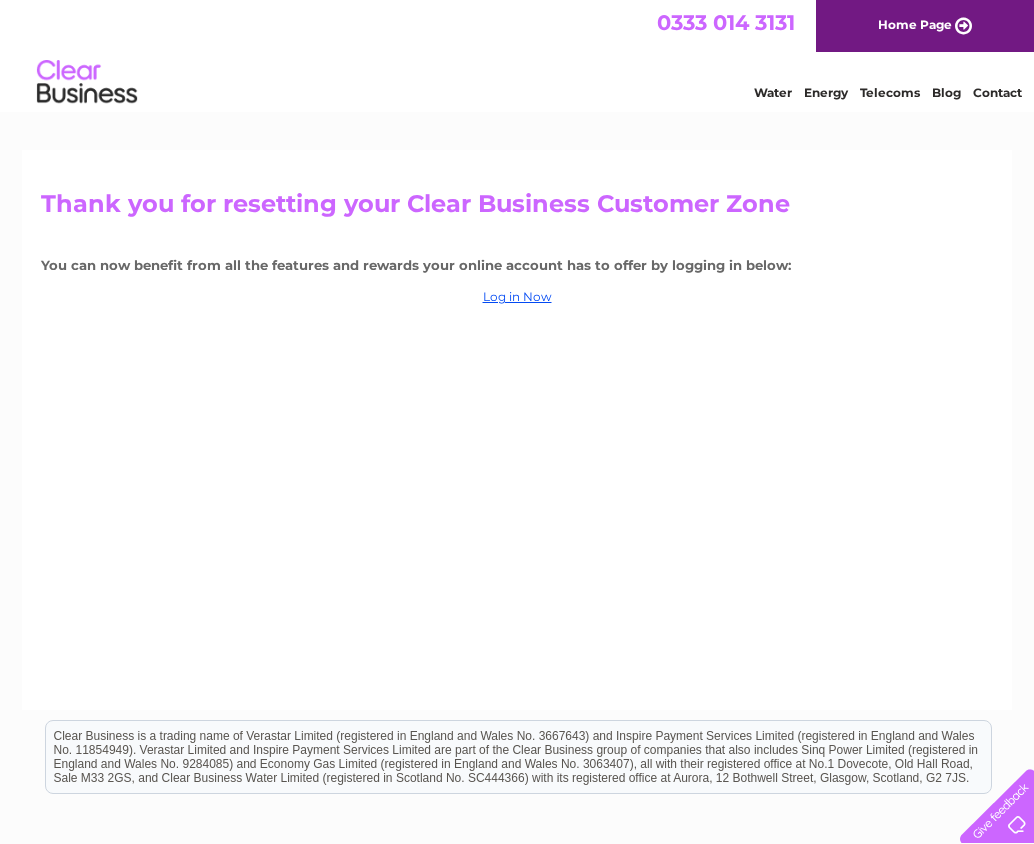scroll, scrollTop: 0, scrollLeft: 0, axis: both 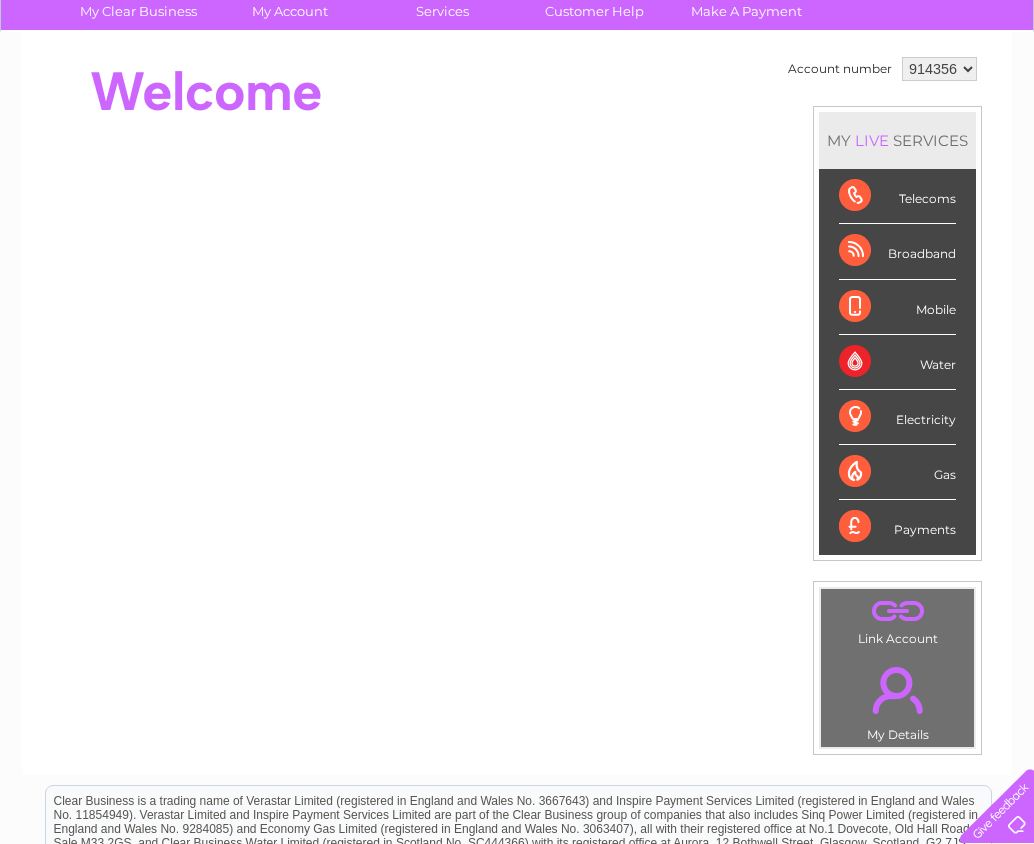 click on "Water" at bounding box center [897, 362] 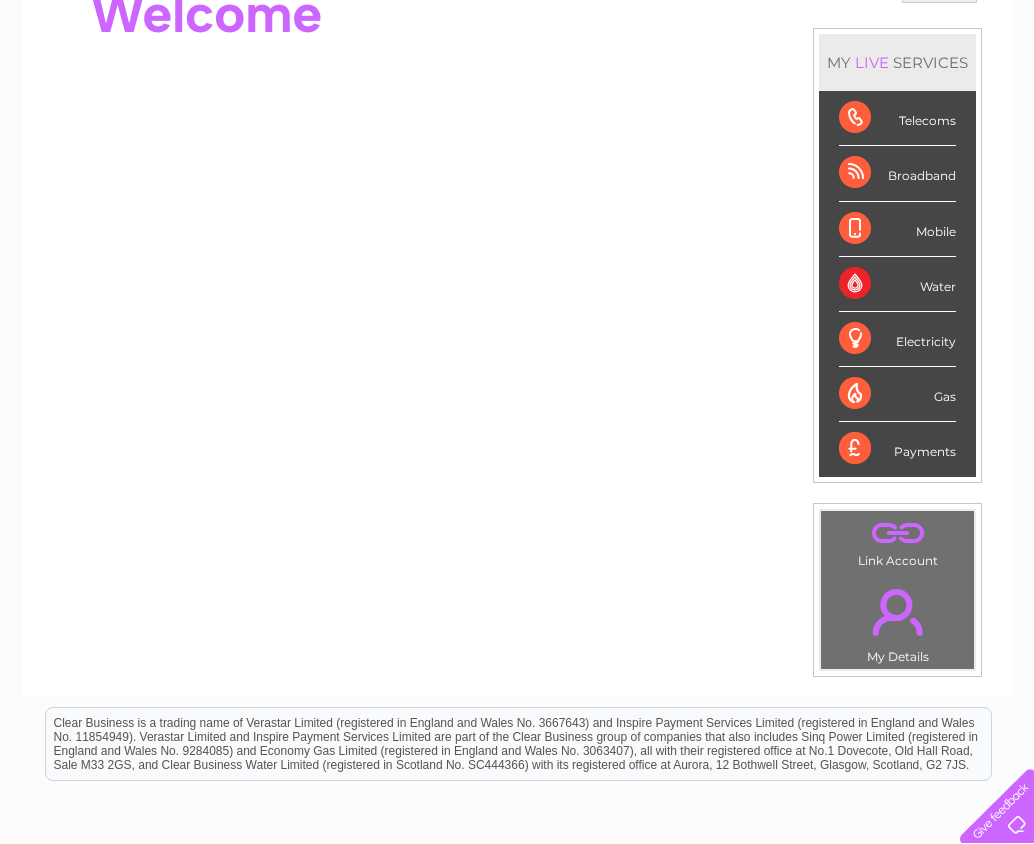 scroll, scrollTop: 0, scrollLeft: 0, axis: both 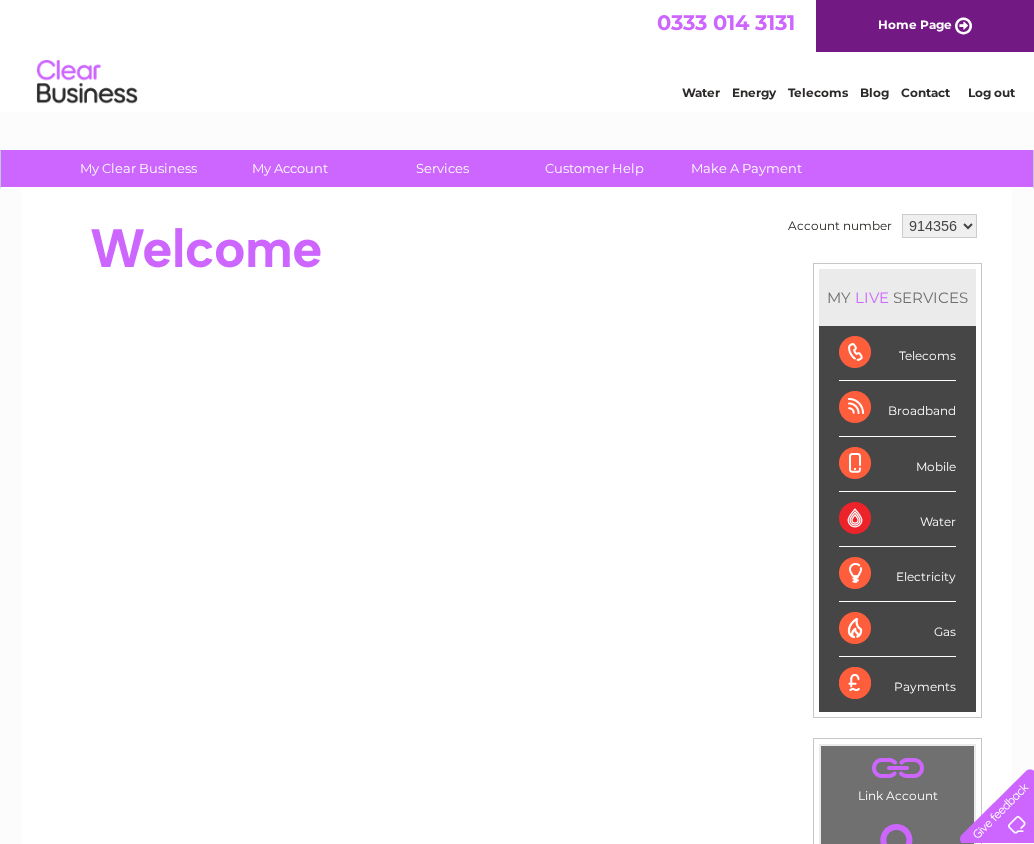 click on "Water" at bounding box center [701, 92] 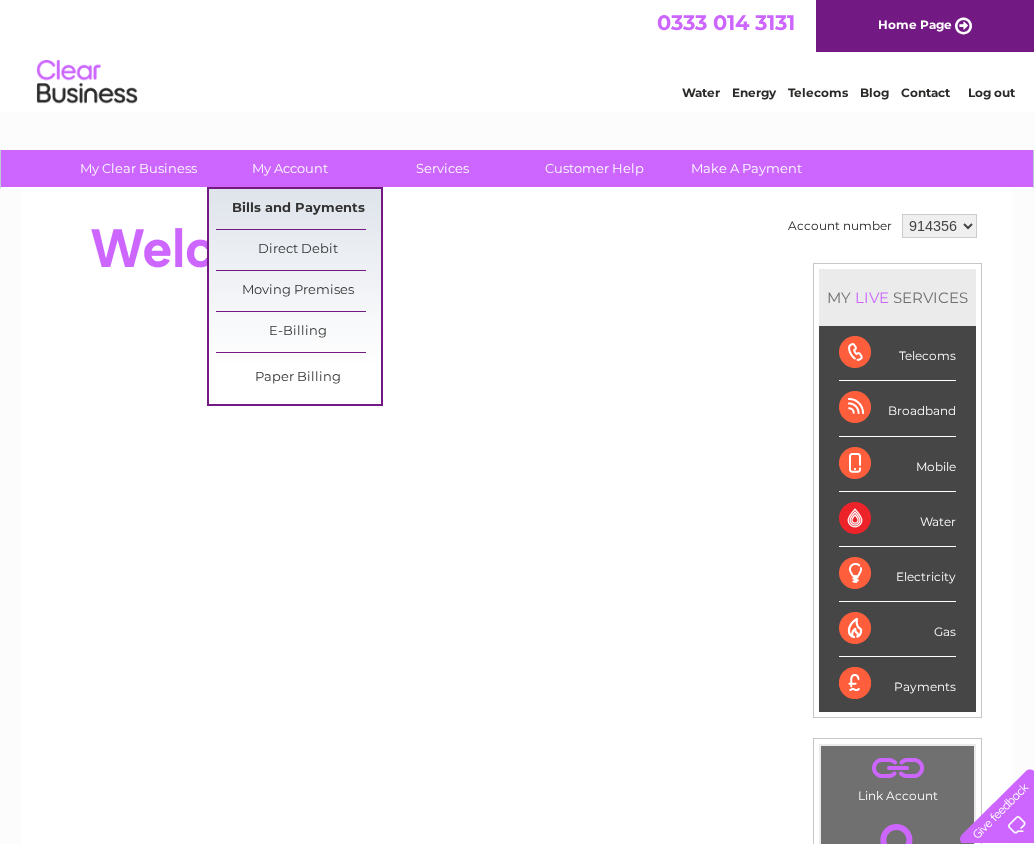scroll, scrollTop: 0, scrollLeft: 0, axis: both 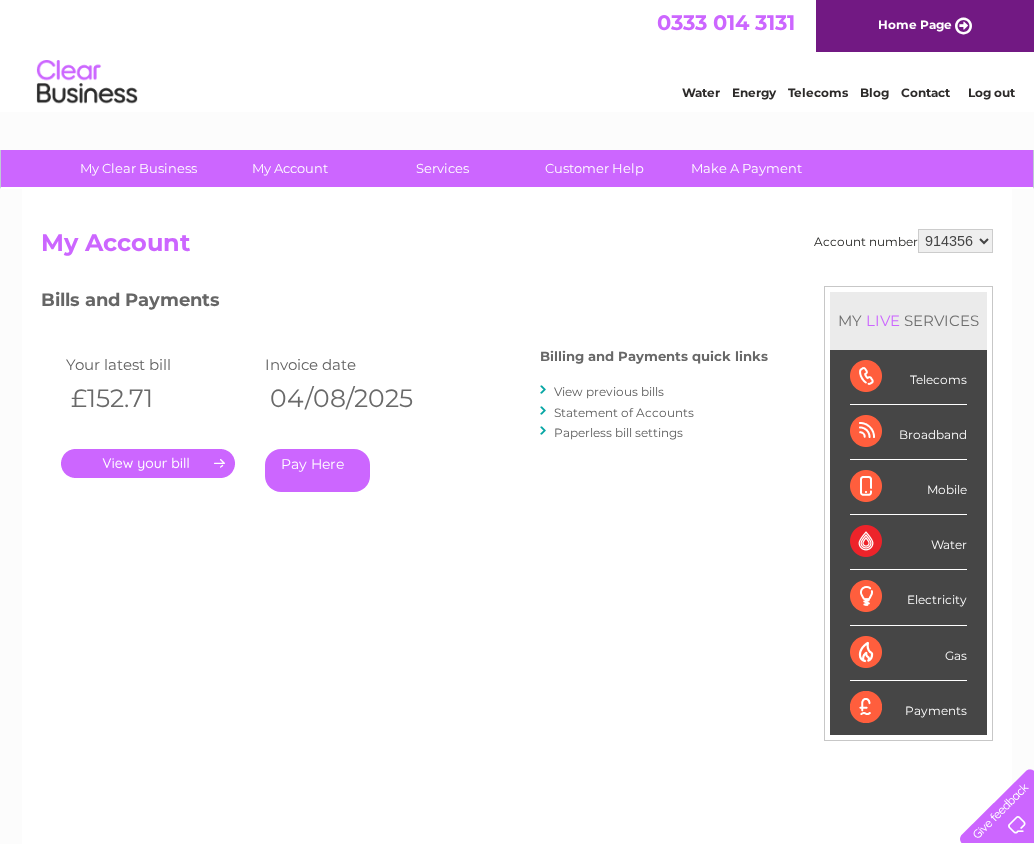 click on "." at bounding box center (148, 463) 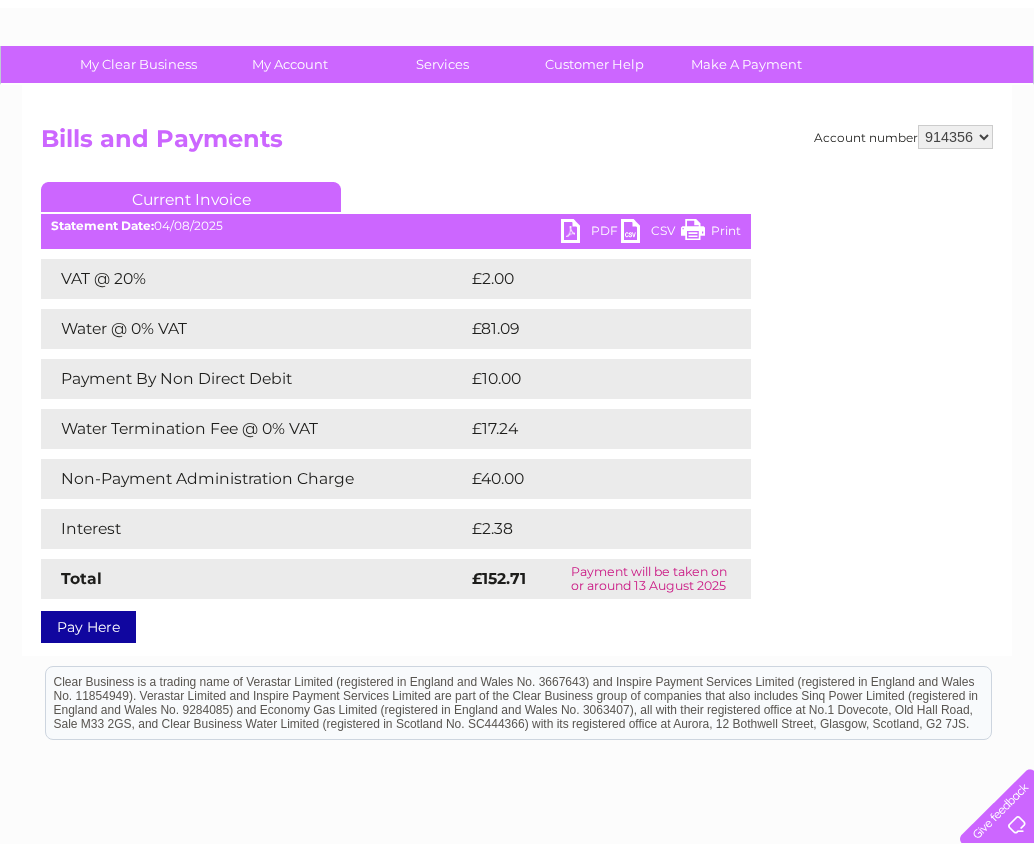 scroll, scrollTop: 107, scrollLeft: 0, axis: vertical 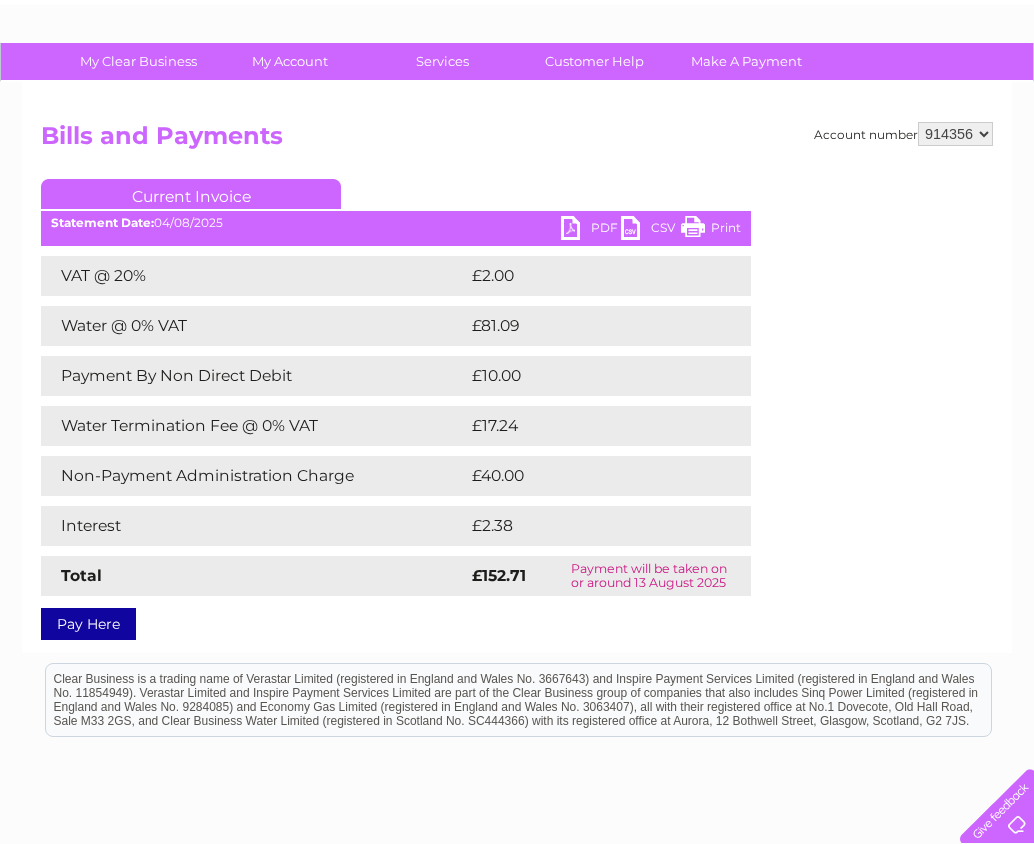 click on "PDF" at bounding box center [591, 230] 